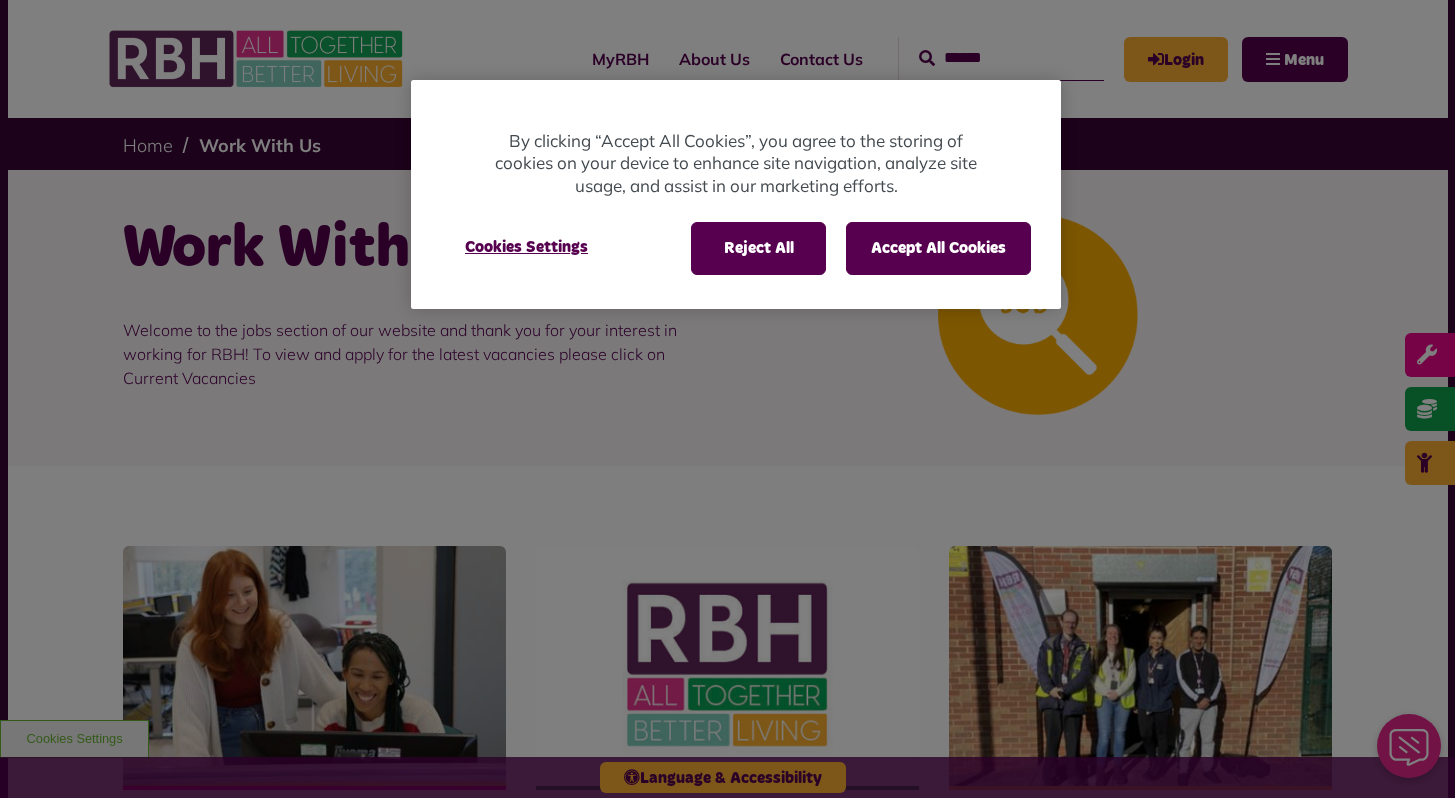 scroll, scrollTop: 0, scrollLeft: 0, axis: both 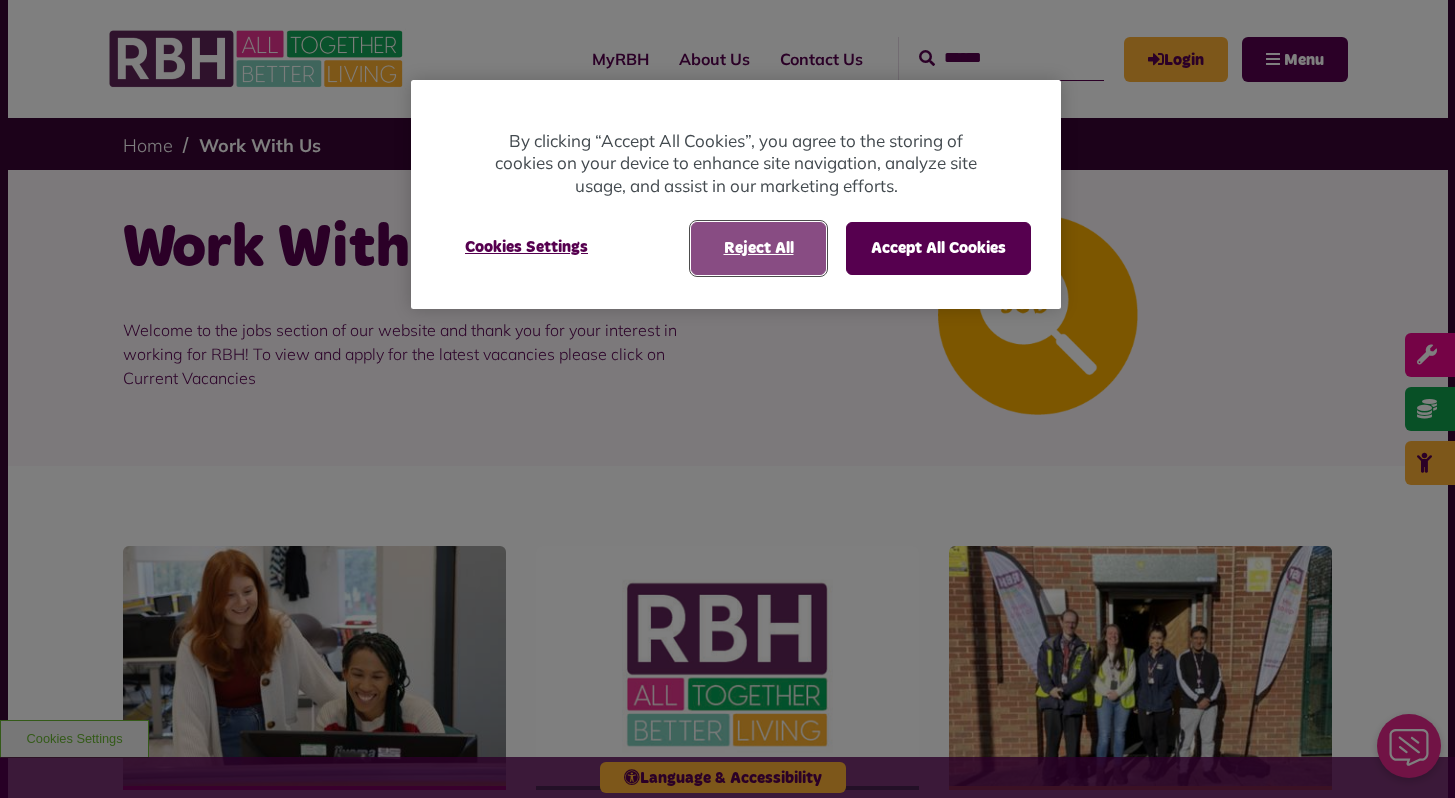 click on "Reject All" at bounding box center [758, 248] 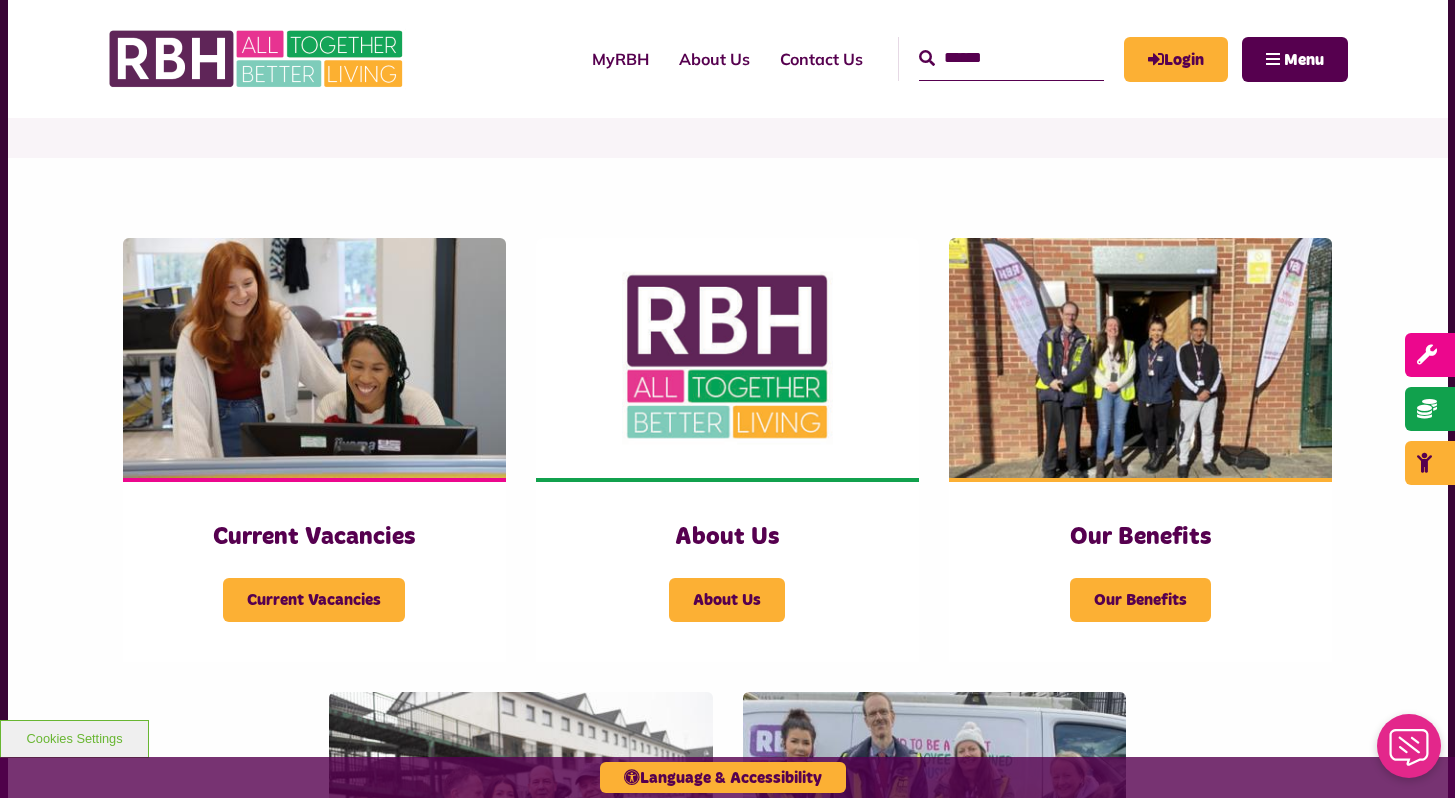 scroll, scrollTop: 296, scrollLeft: 0, axis: vertical 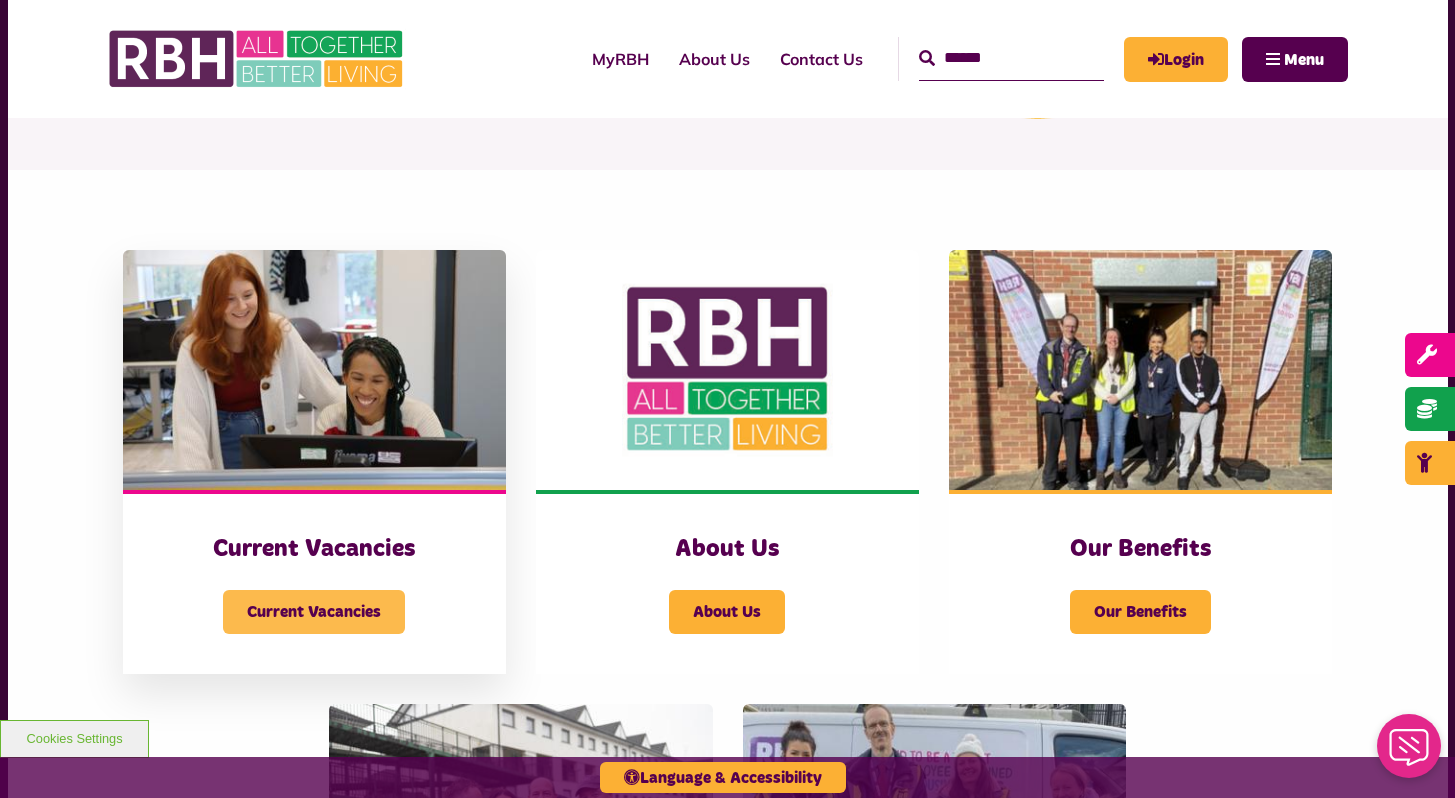 click on "Current Vacancies" at bounding box center (314, 612) 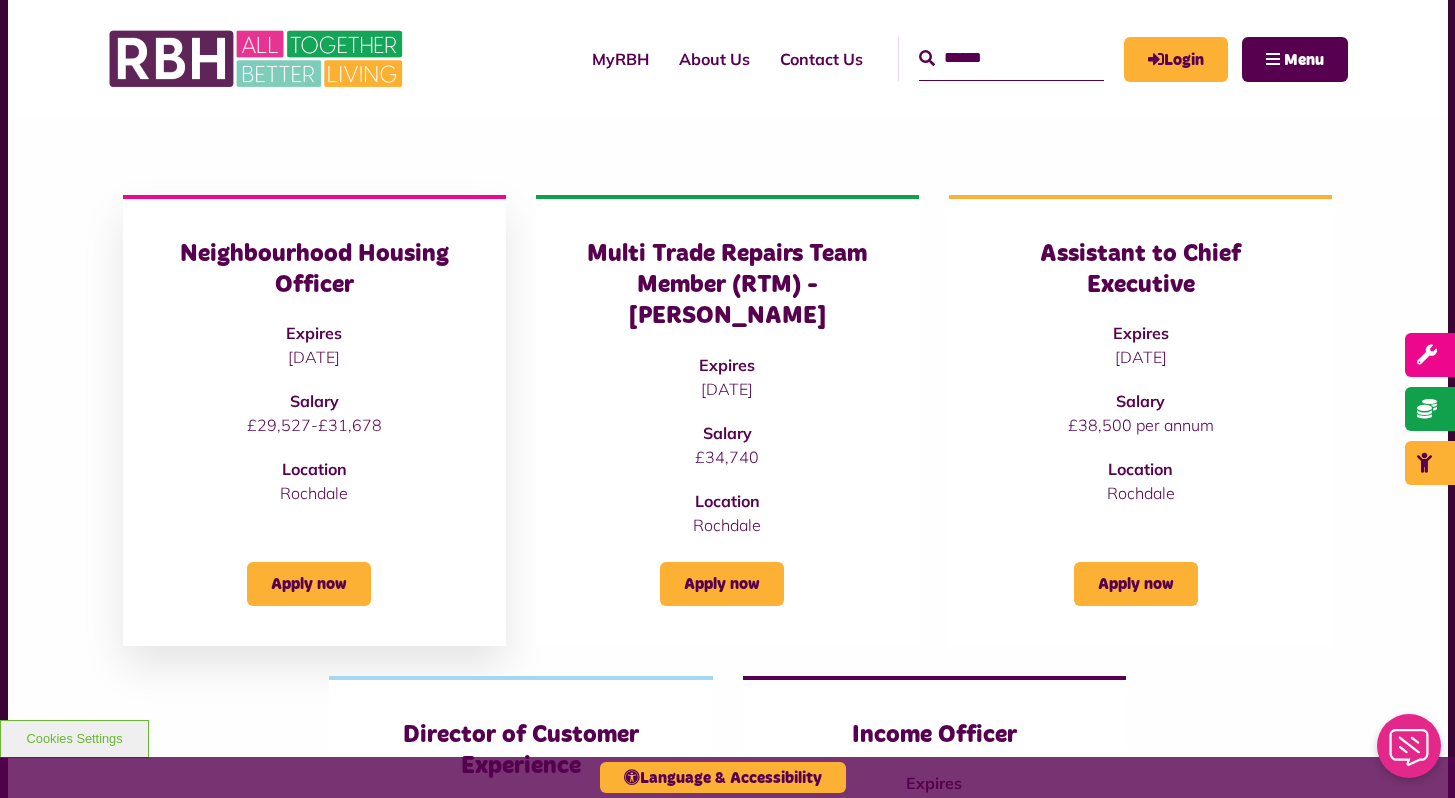 scroll, scrollTop: 242, scrollLeft: 0, axis: vertical 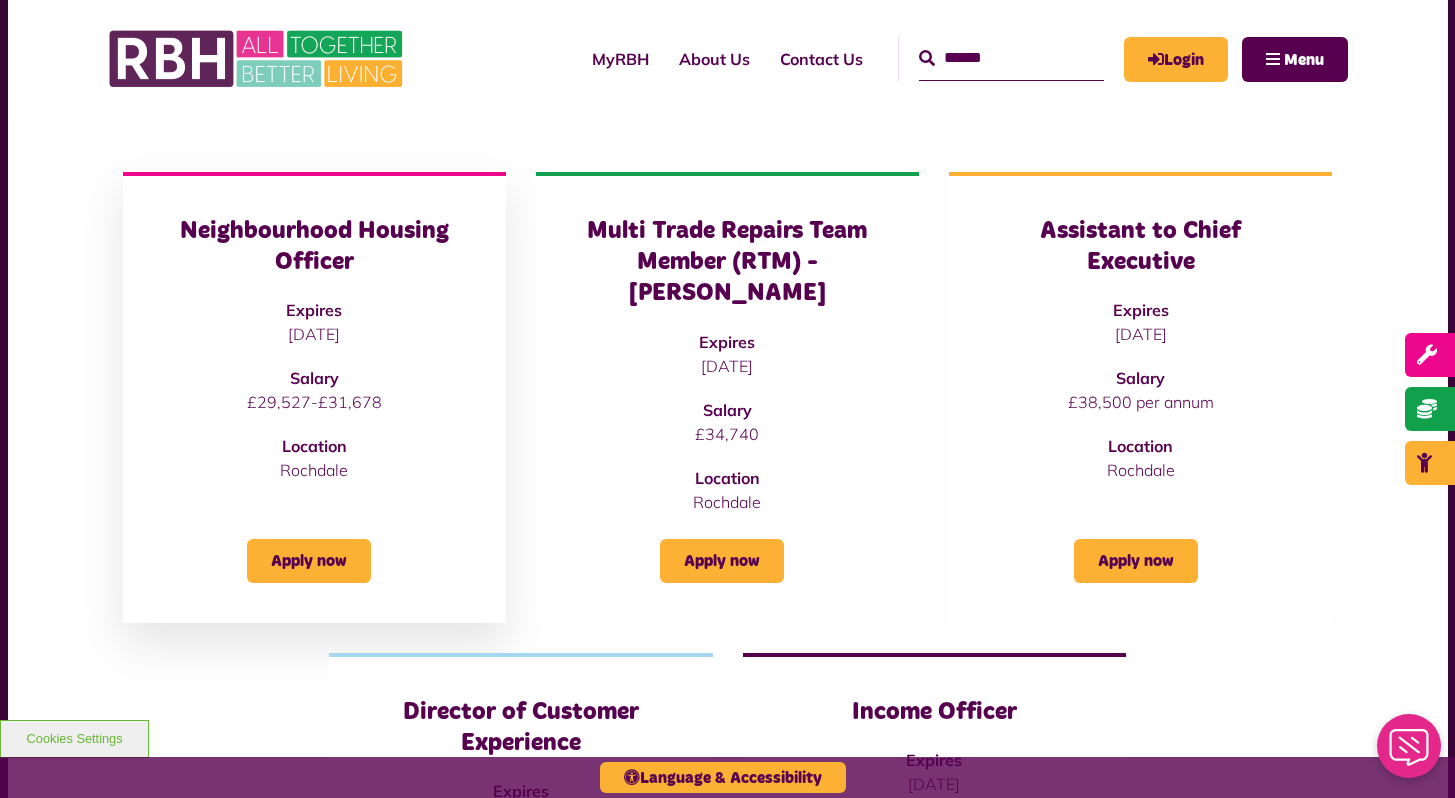 click on "Neighbourhood Housing Officer
Expires
11/07/2025
Salary
£29,527-£31,678
Location
Rochdale" at bounding box center (314, 349) 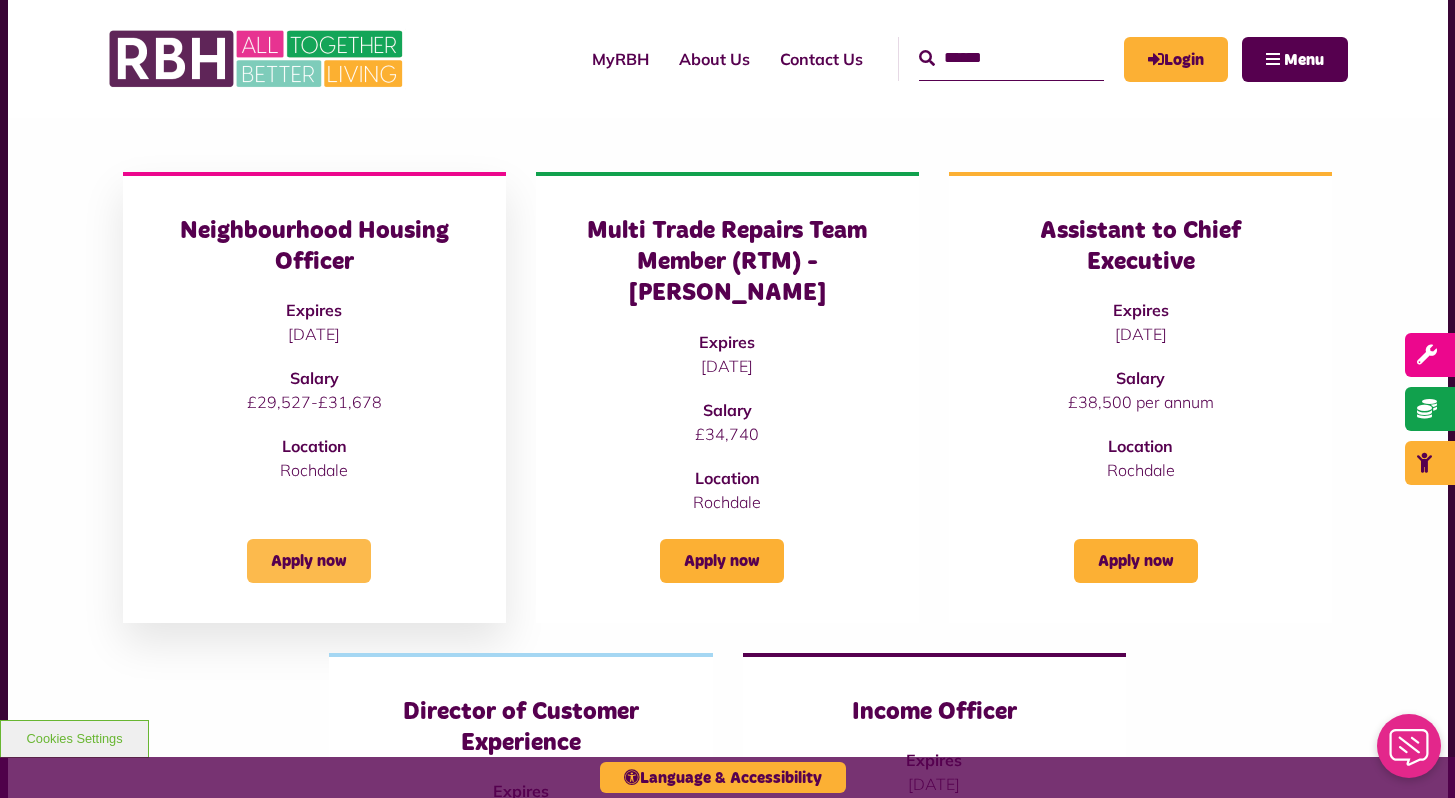 click on "Apply now" at bounding box center [309, 561] 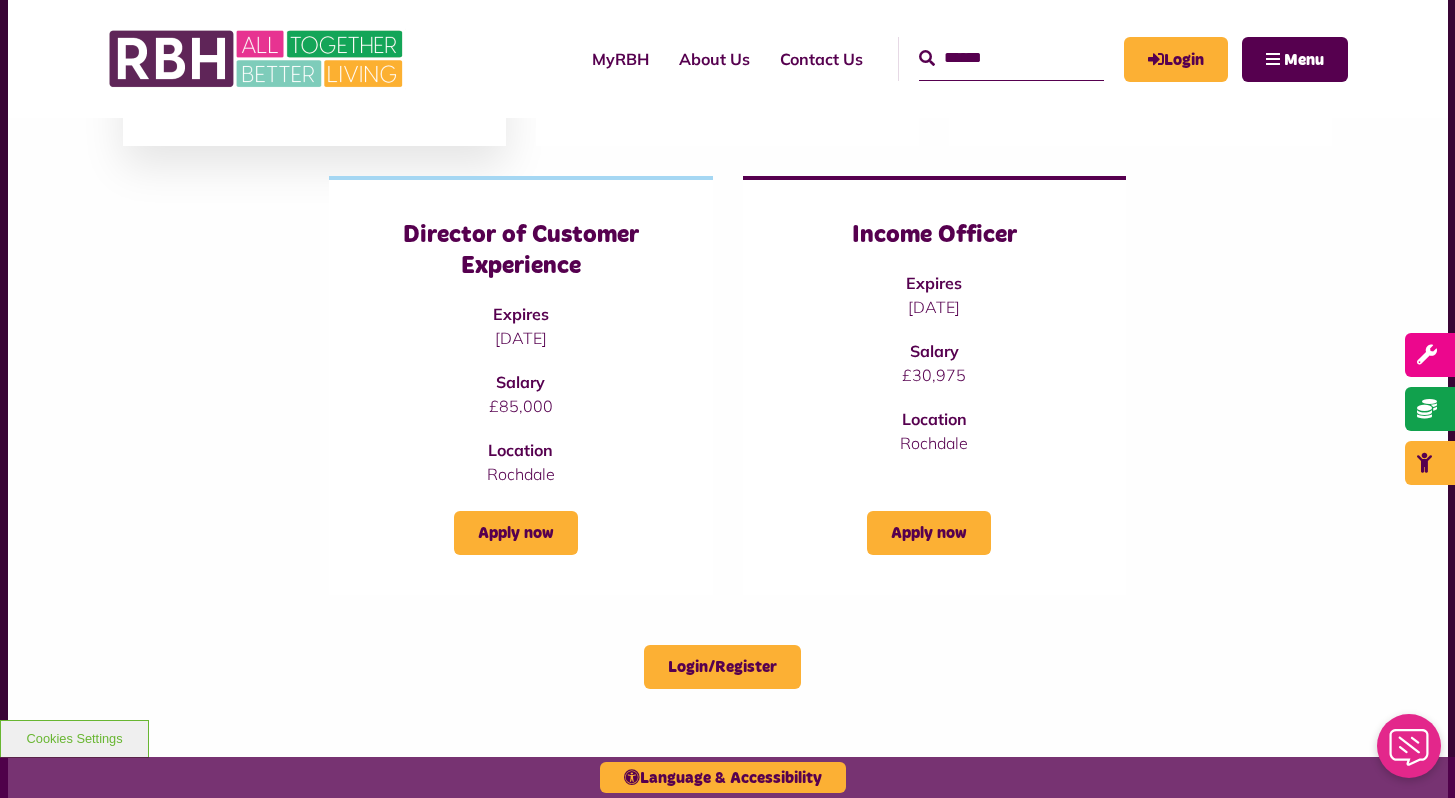 scroll, scrollTop: 726, scrollLeft: 0, axis: vertical 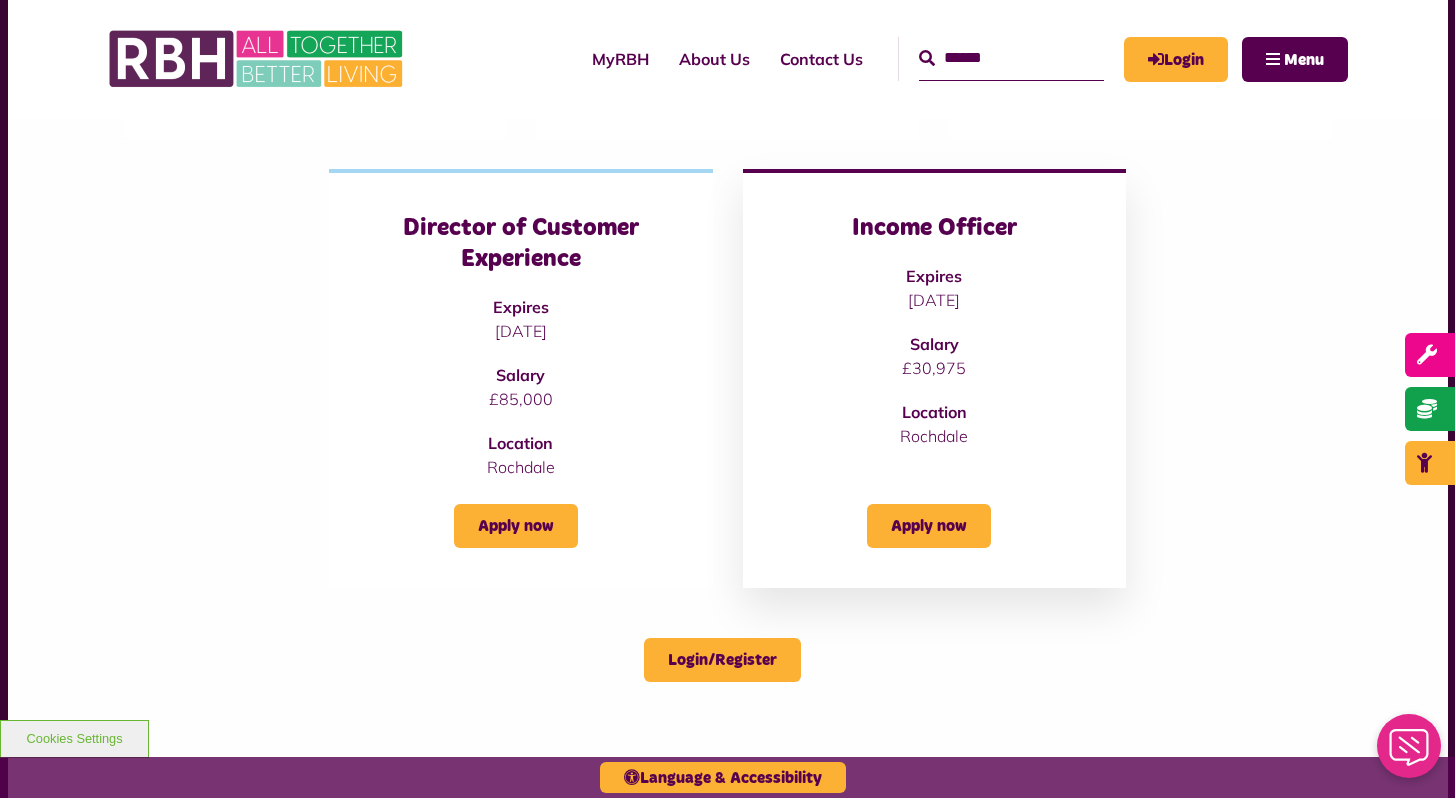 click on "Income Officer
Expires
[DATE]
Salary
£30,975
Location
[GEOGRAPHIC_DATA]" at bounding box center (934, 330) 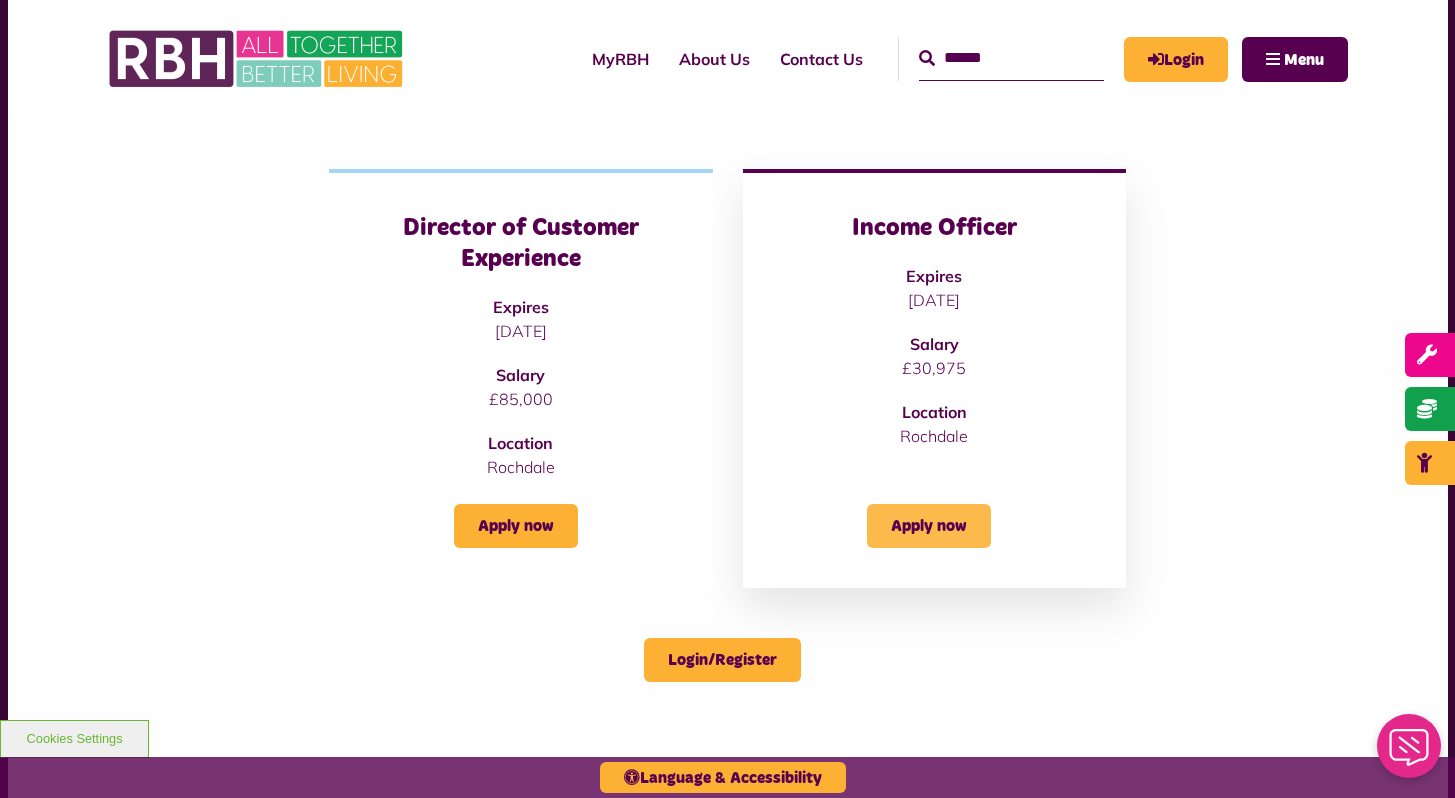 click on "Apply now" at bounding box center (929, 526) 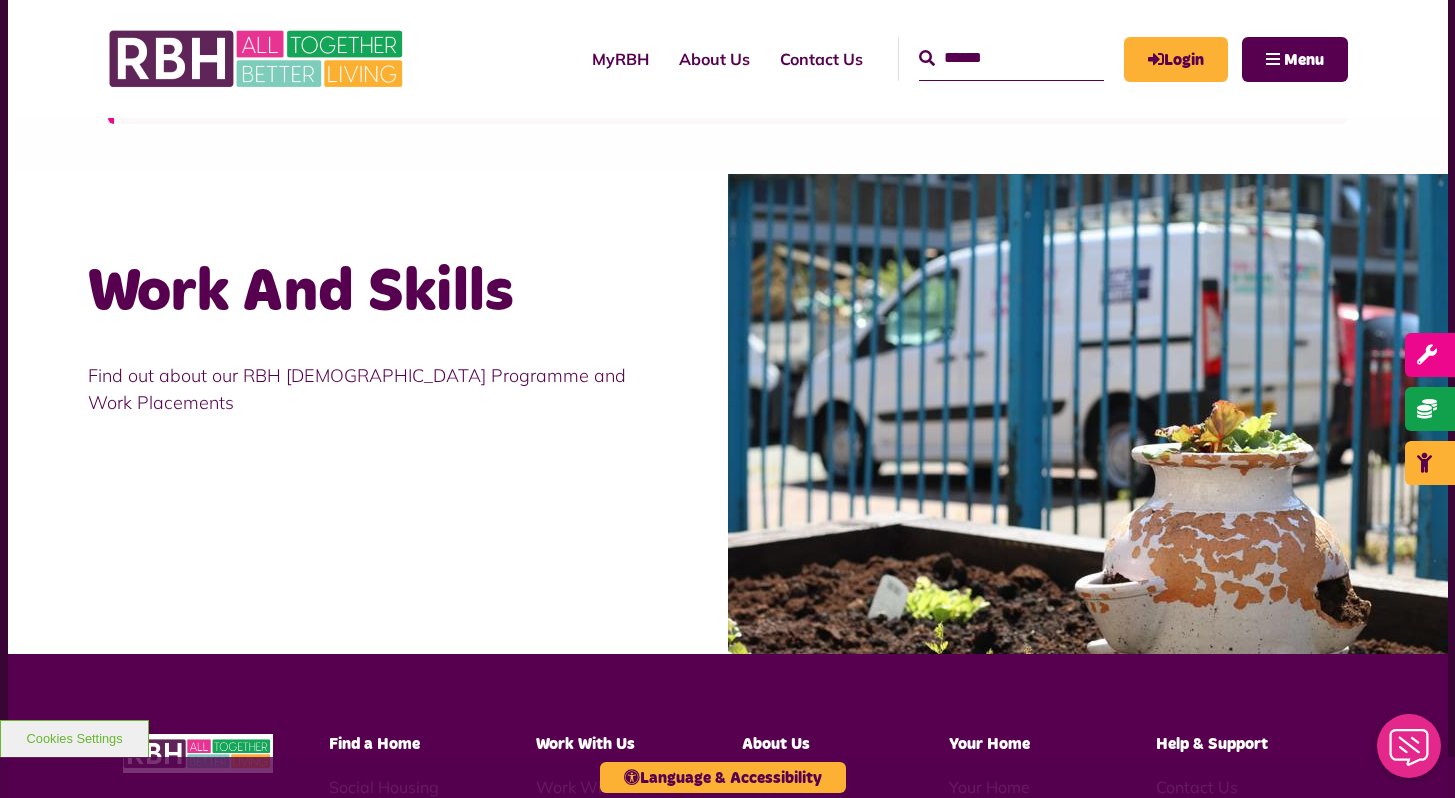 scroll, scrollTop: 1722, scrollLeft: 0, axis: vertical 